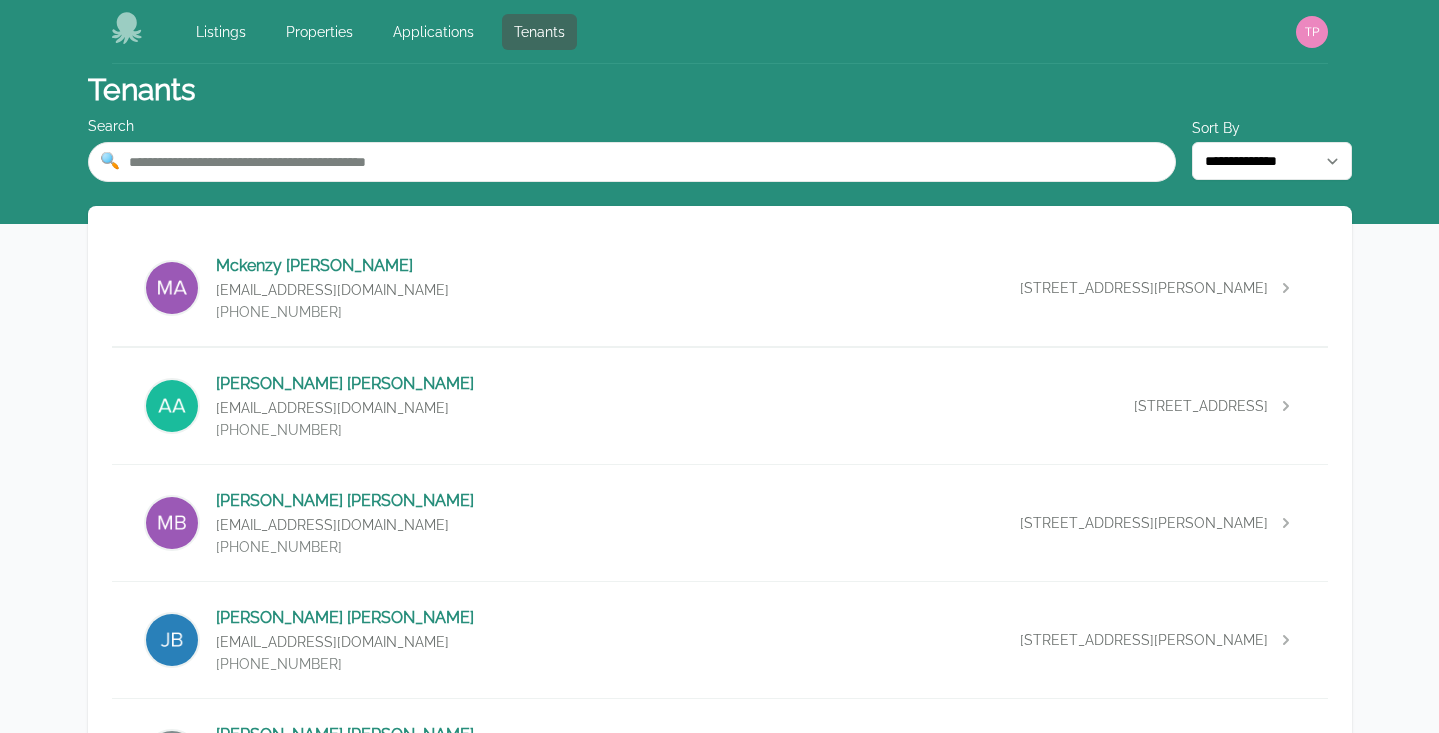 scroll, scrollTop: 0, scrollLeft: 0, axis: both 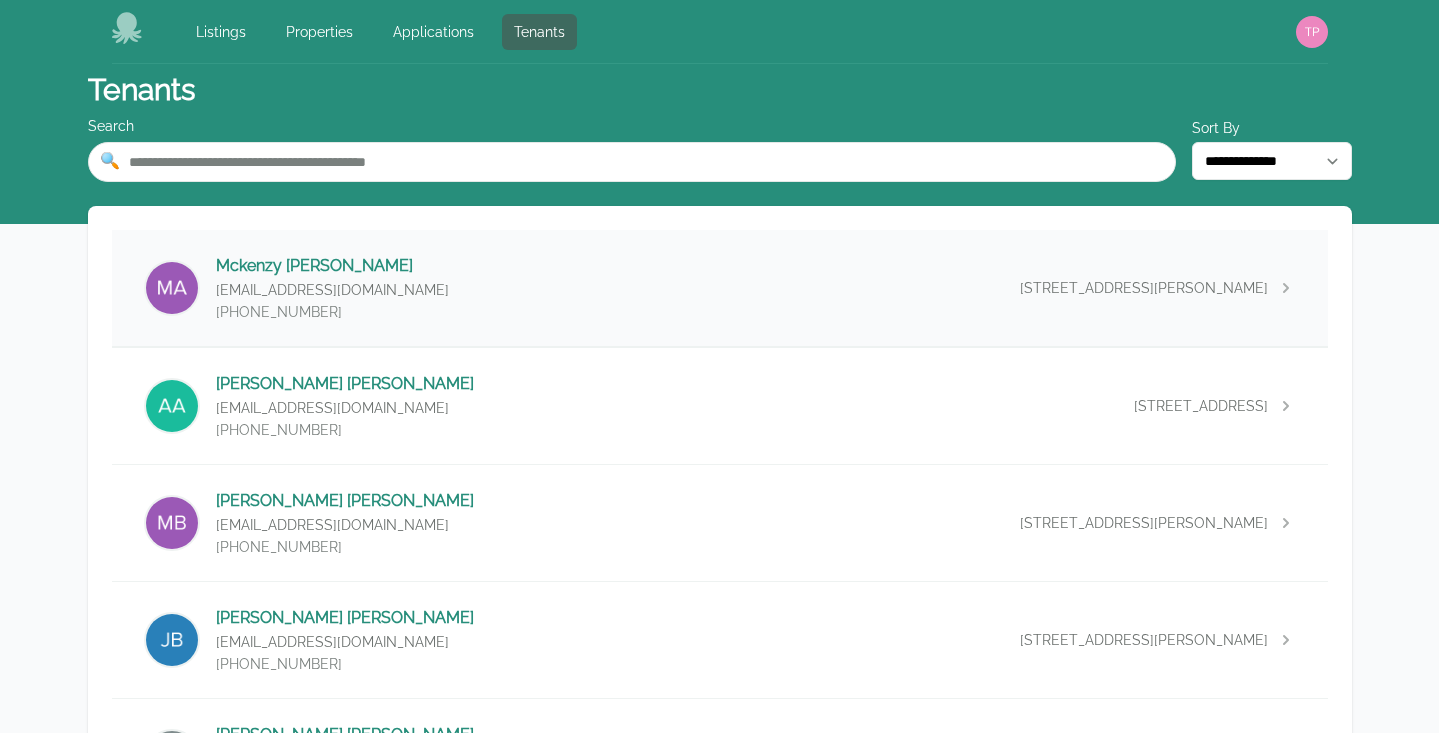 click on "[PERSON_NAME] [PERSON_NAME][EMAIL_ADDRESS][DOMAIN_NAME] [PHONE_NUMBER] 32, [STREET_ADDRESS][PERSON_NAME]" at bounding box center (720, 288) 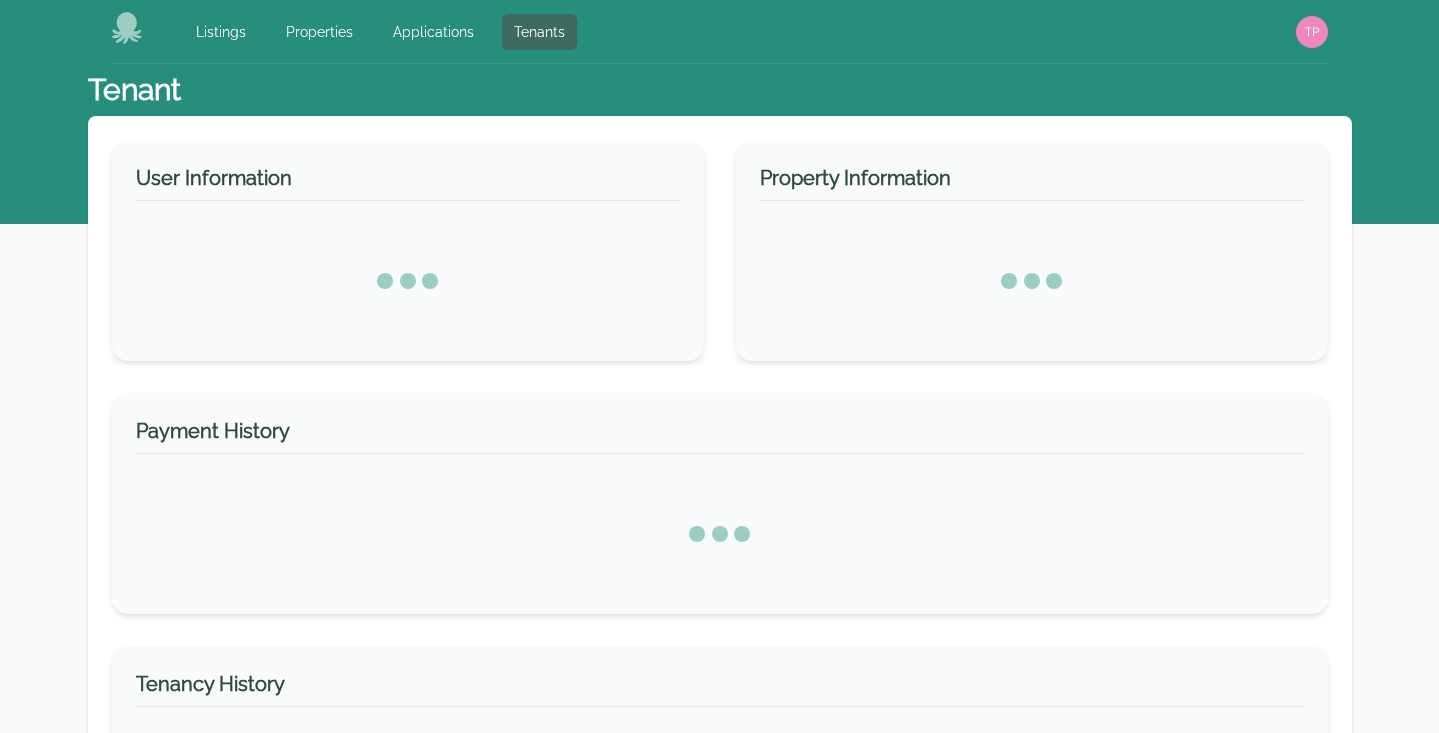 select on "*" 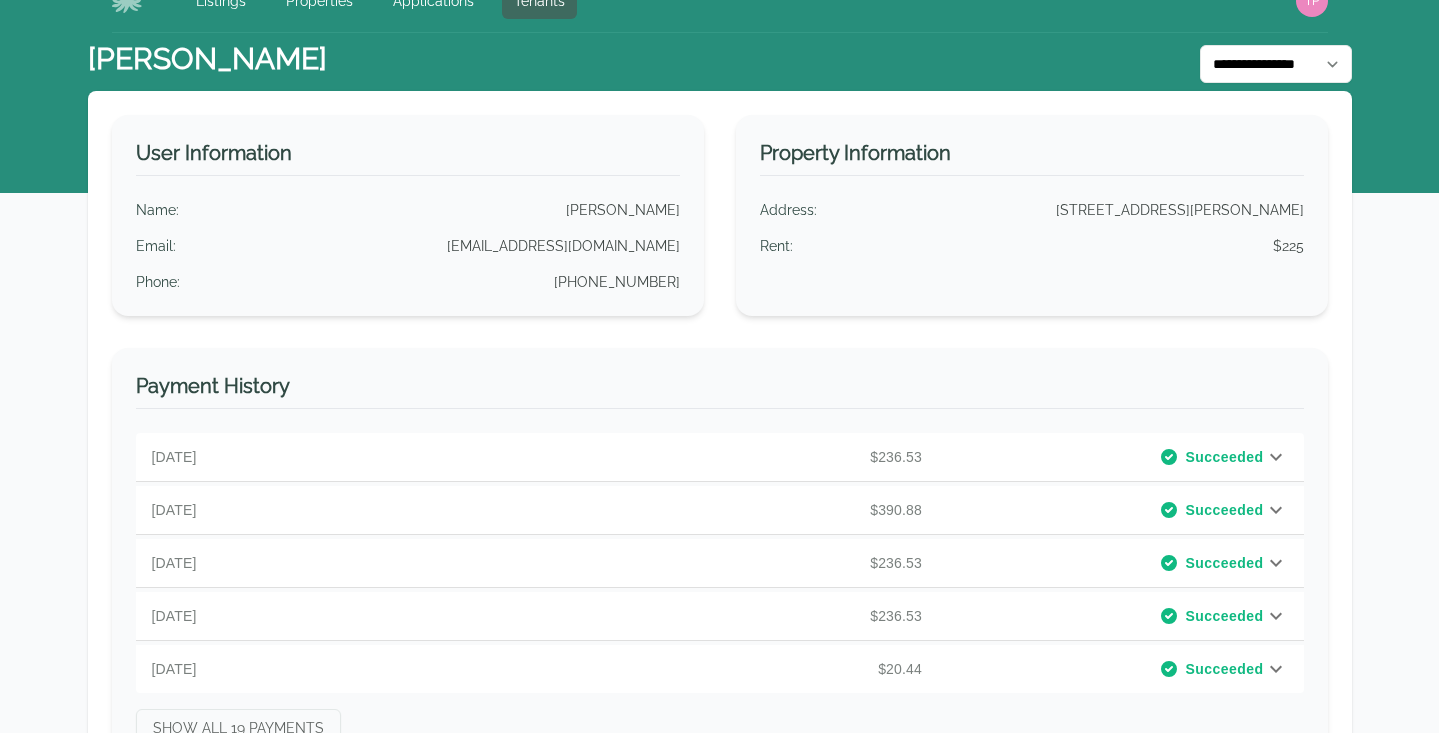 scroll, scrollTop: 50, scrollLeft: 0, axis: vertical 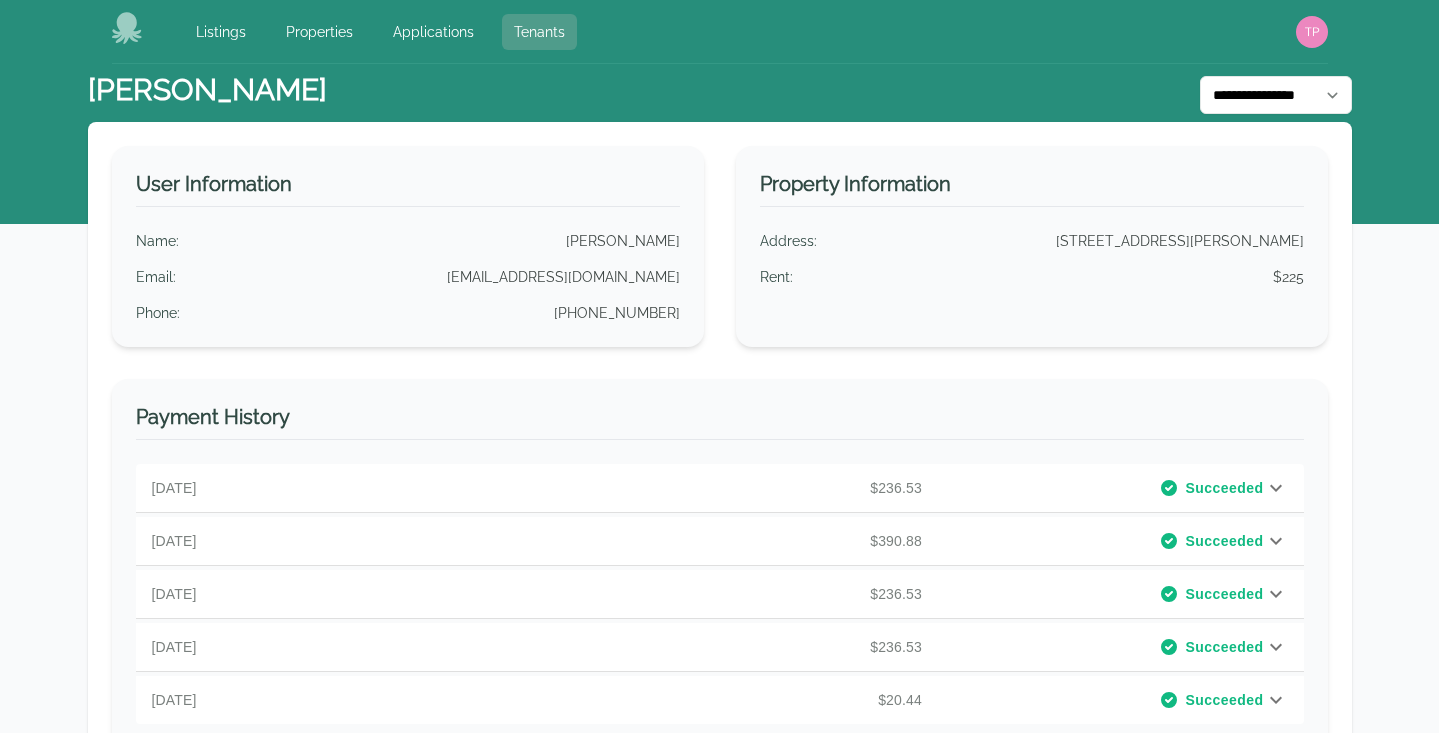 click on "Tenants" at bounding box center (539, 32) 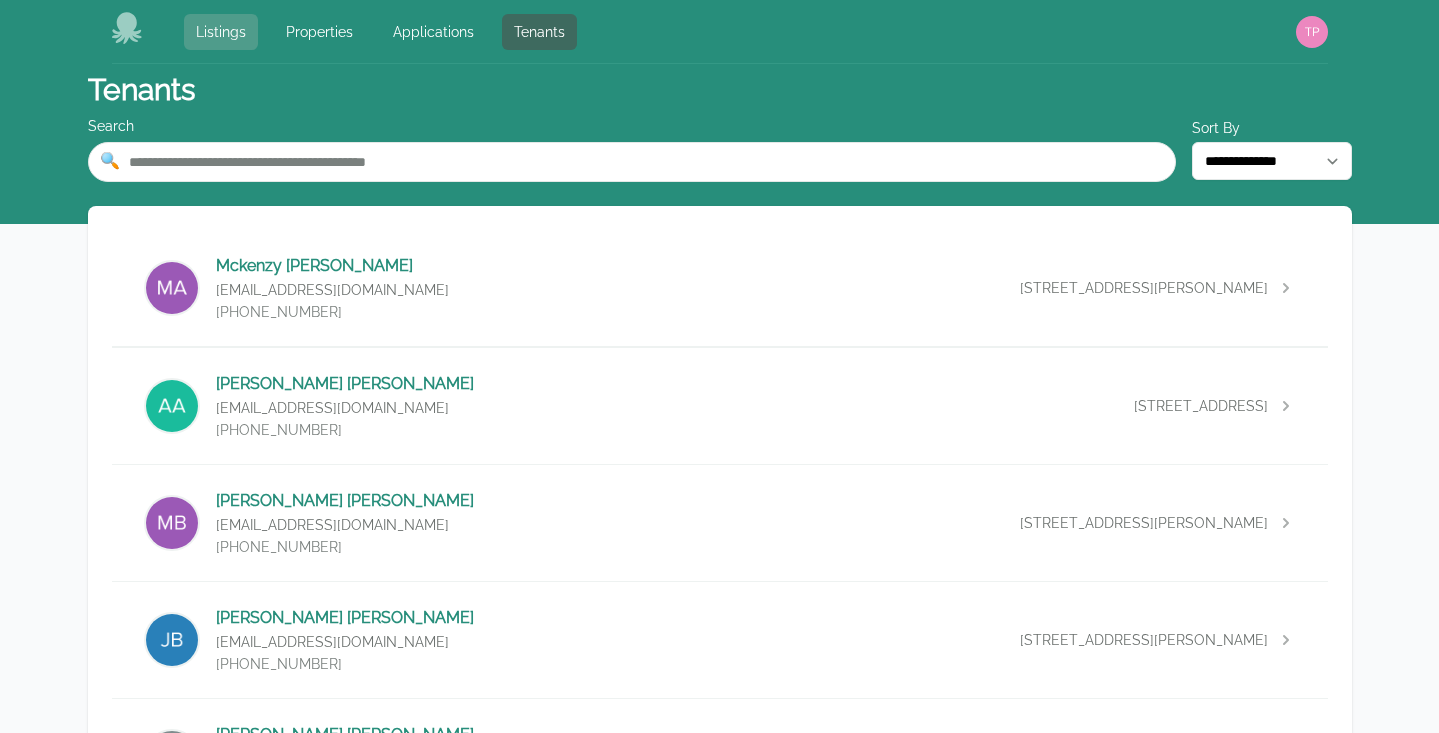 click on "Listings" at bounding box center (221, 32) 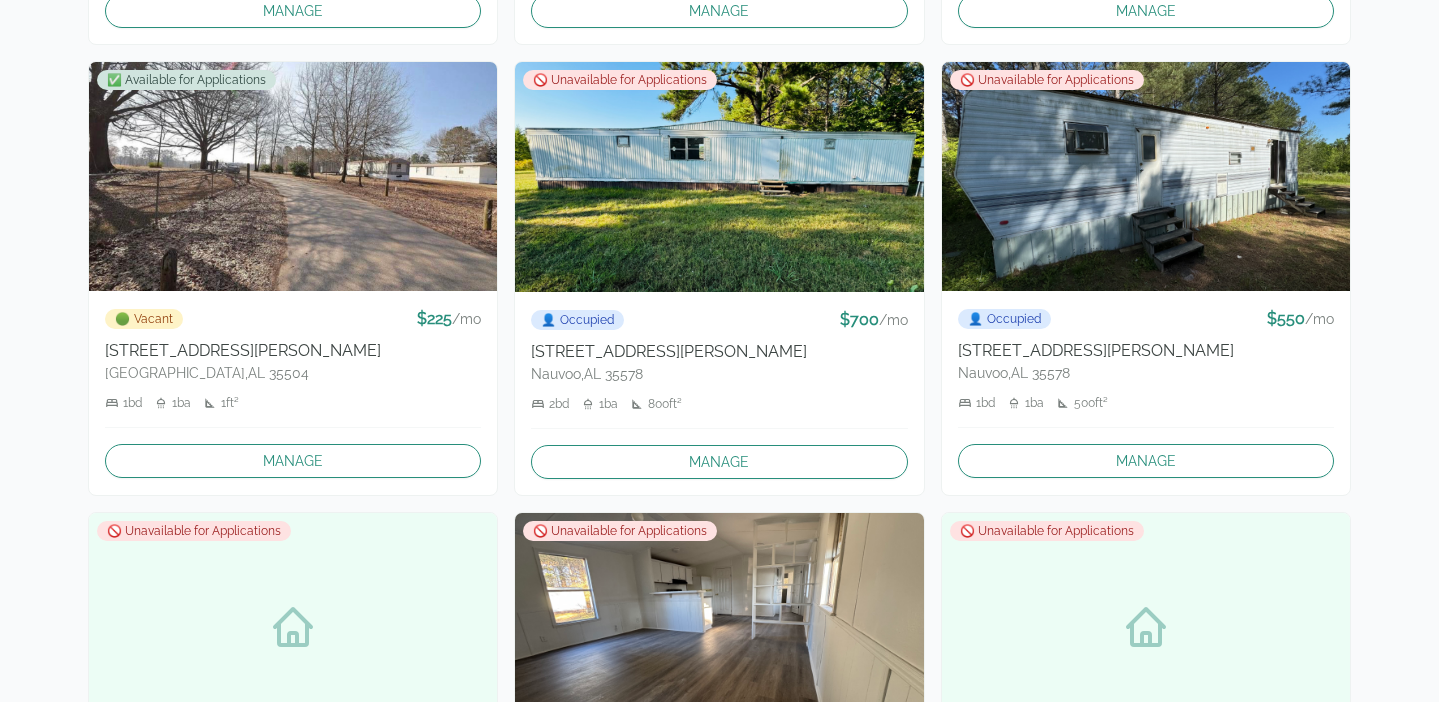 scroll, scrollTop: 634, scrollLeft: 0, axis: vertical 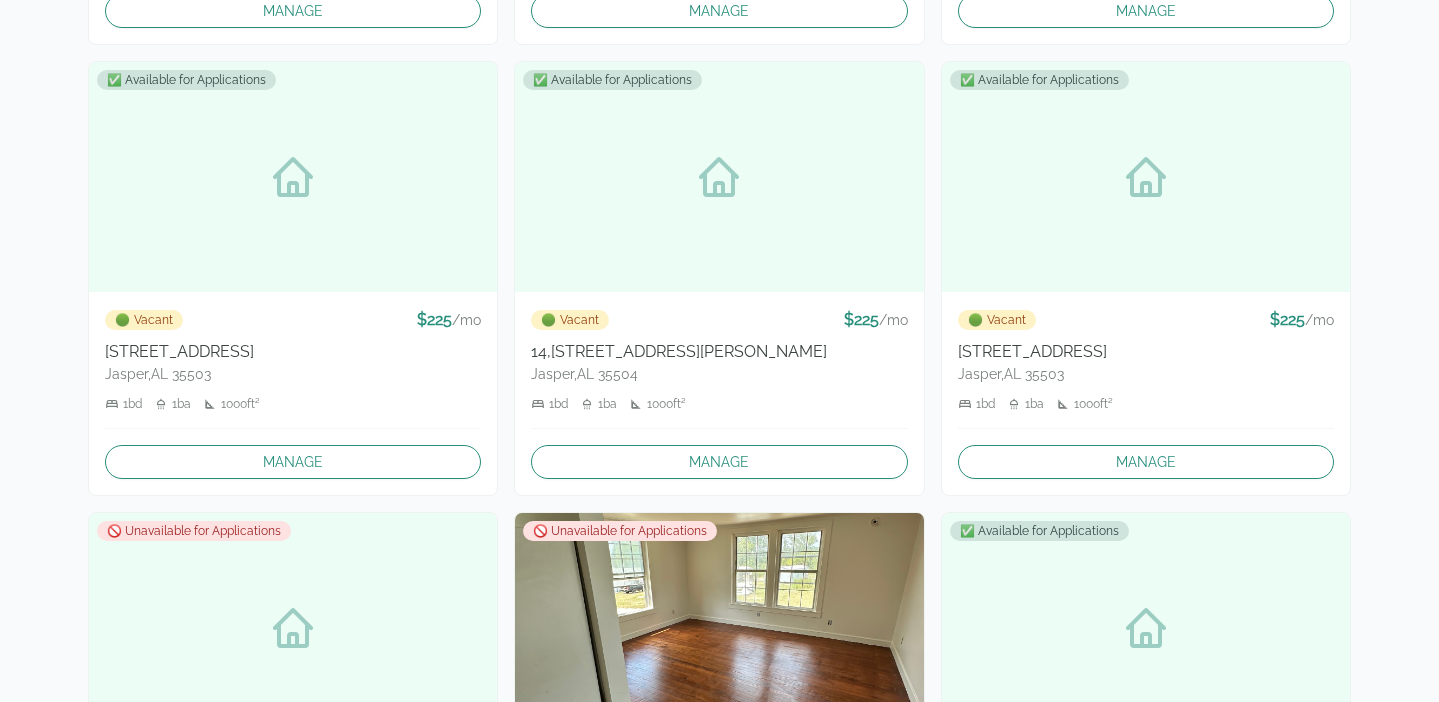 click 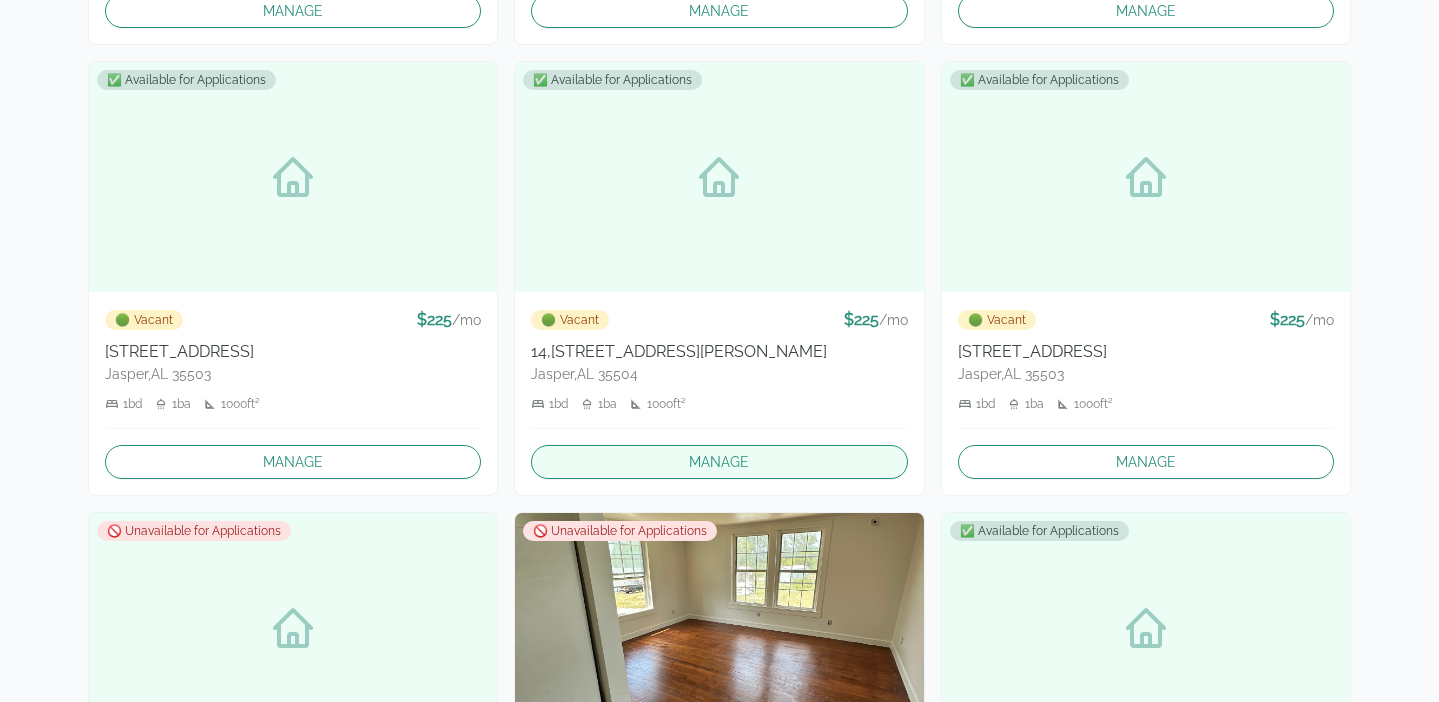click on "Manage" at bounding box center [719, 462] 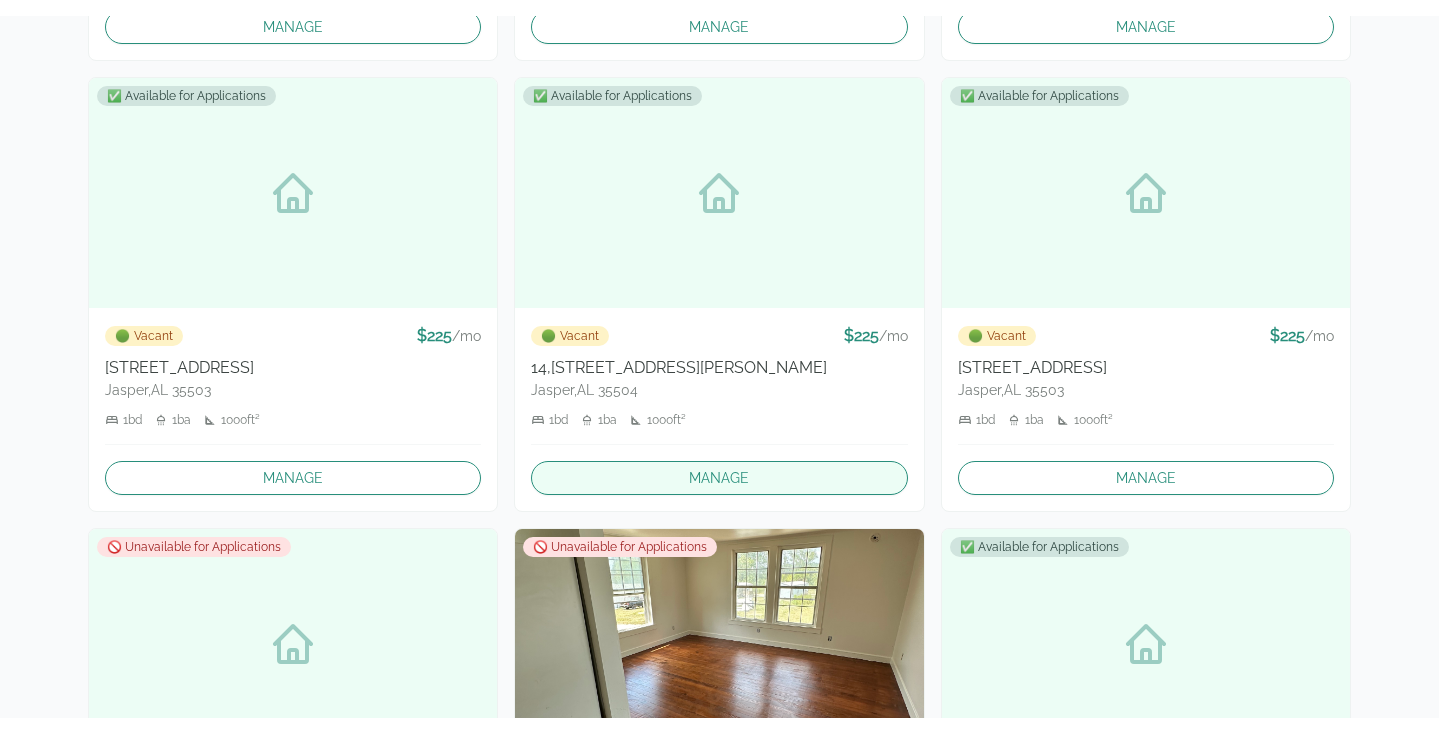 scroll, scrollTop: 0, scrollLeft: 0, axis: both 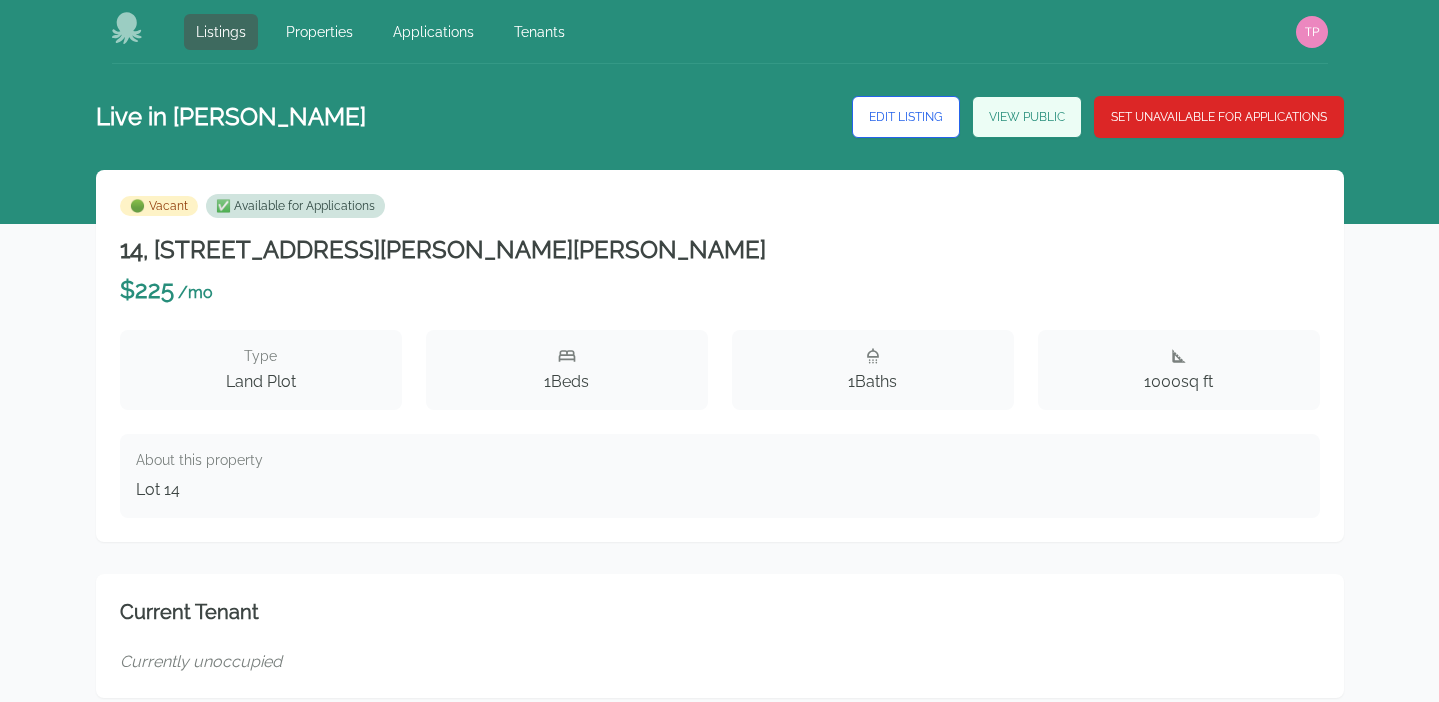 click on "View Public" at bounding box center [1027, 117] 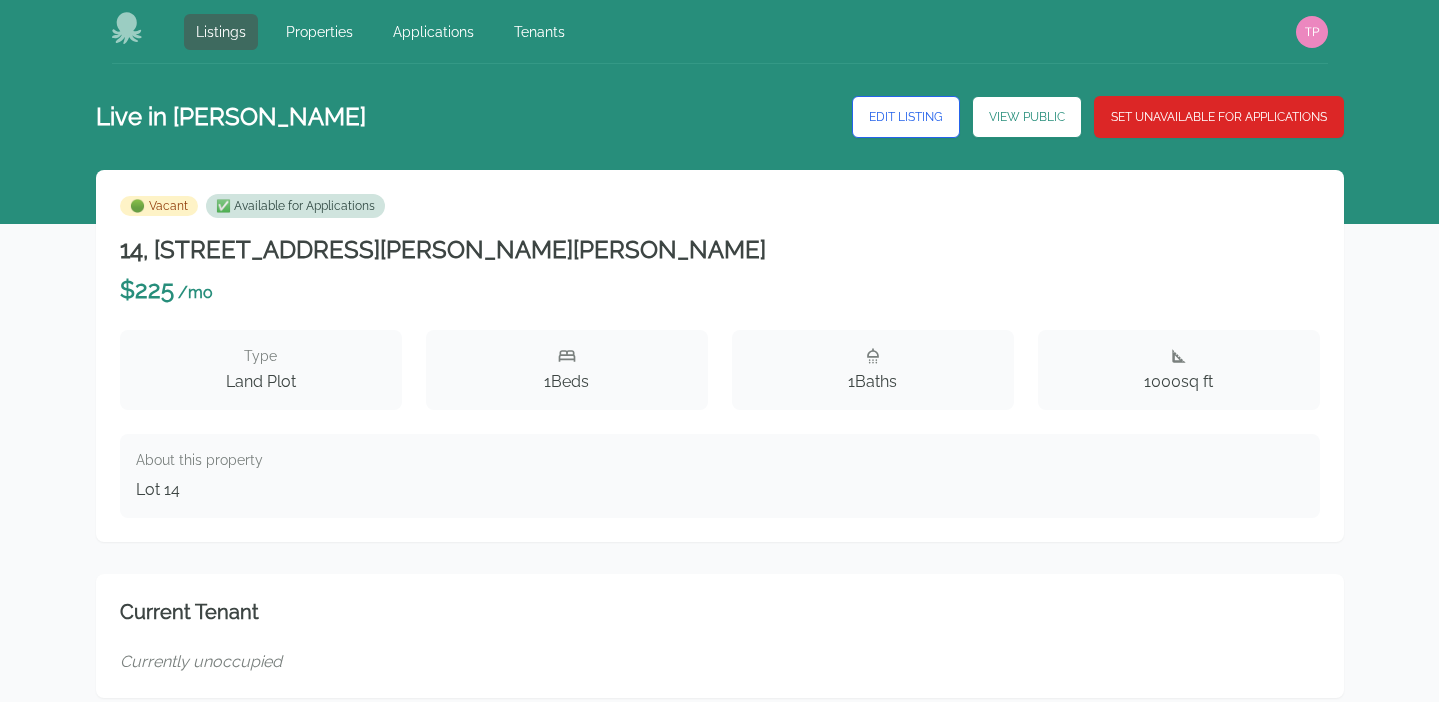 click 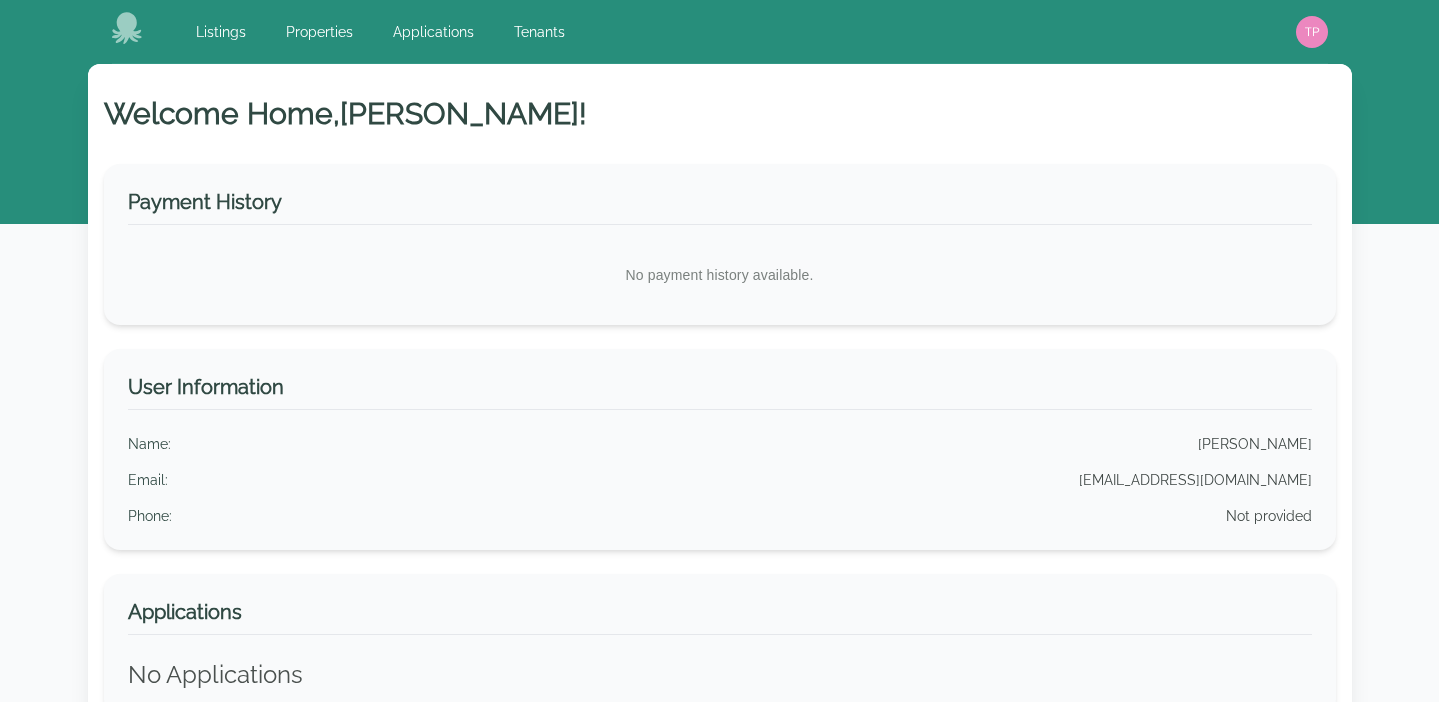 click 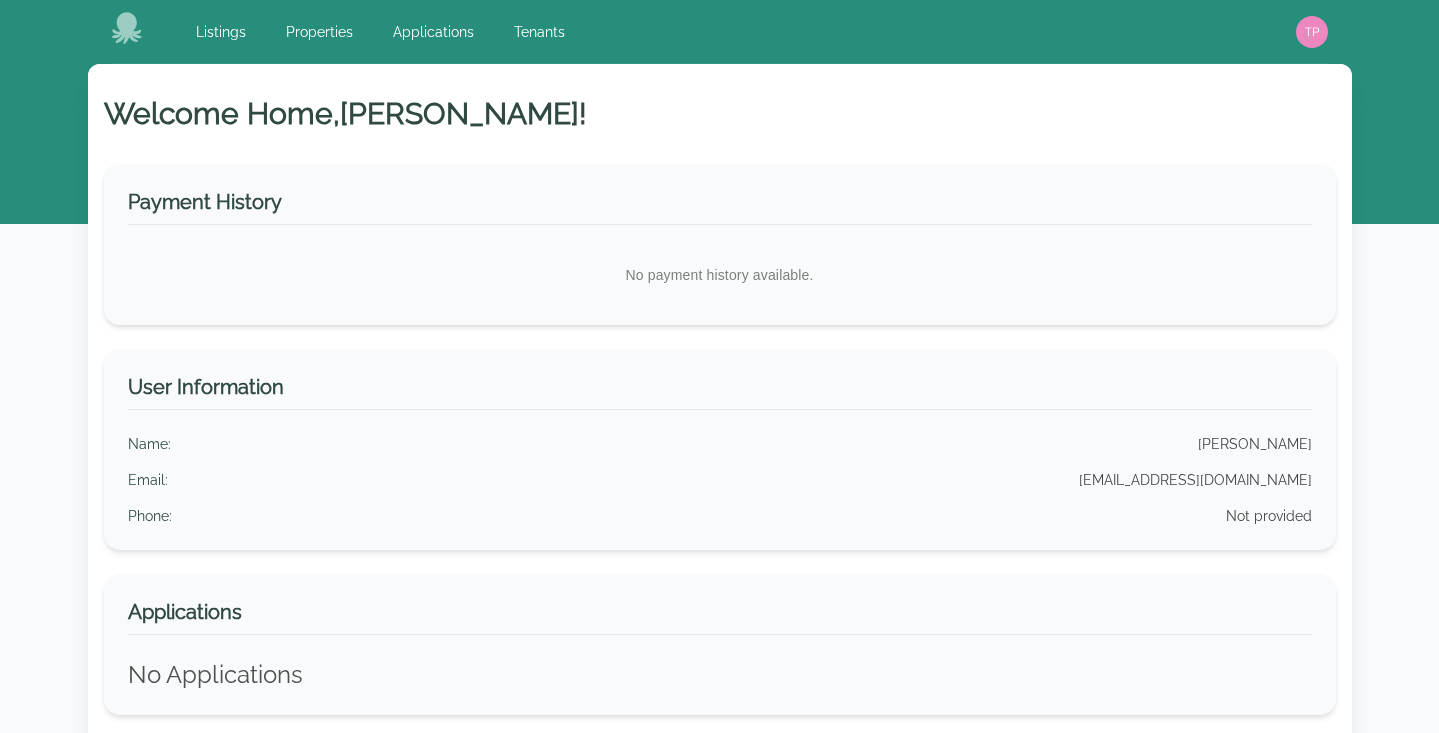 click 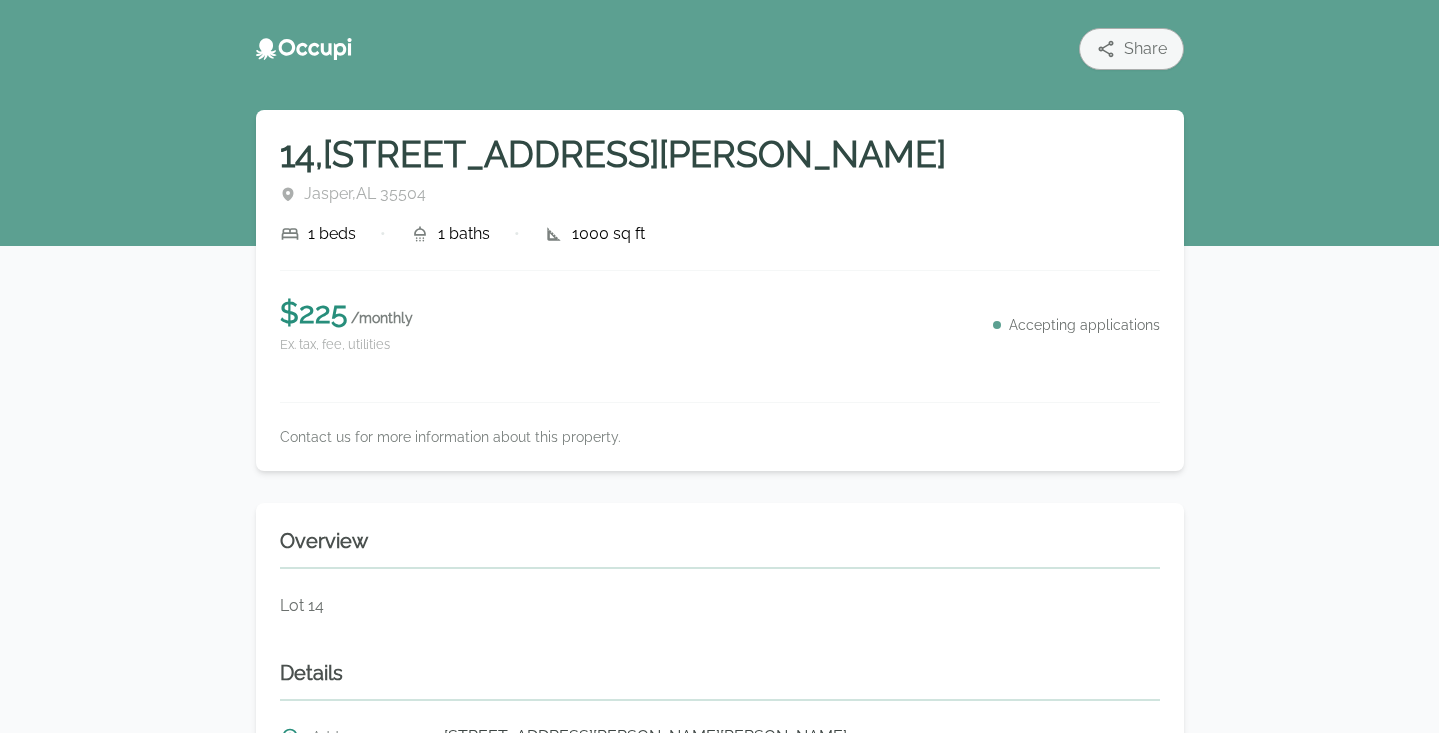 scroll, scrollTop: 0, scrollLeft: 0, axis: both 